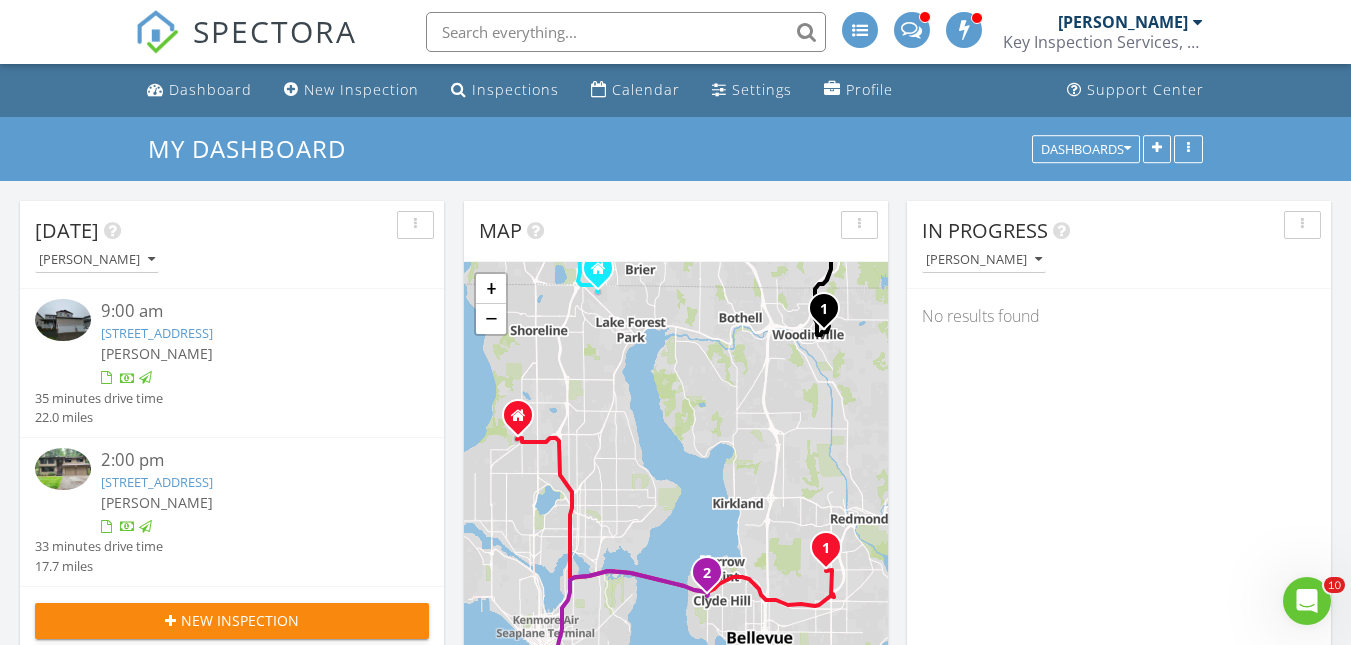 scroll, scrollTop: 1022, scrollLeft: 0, axis: vertical 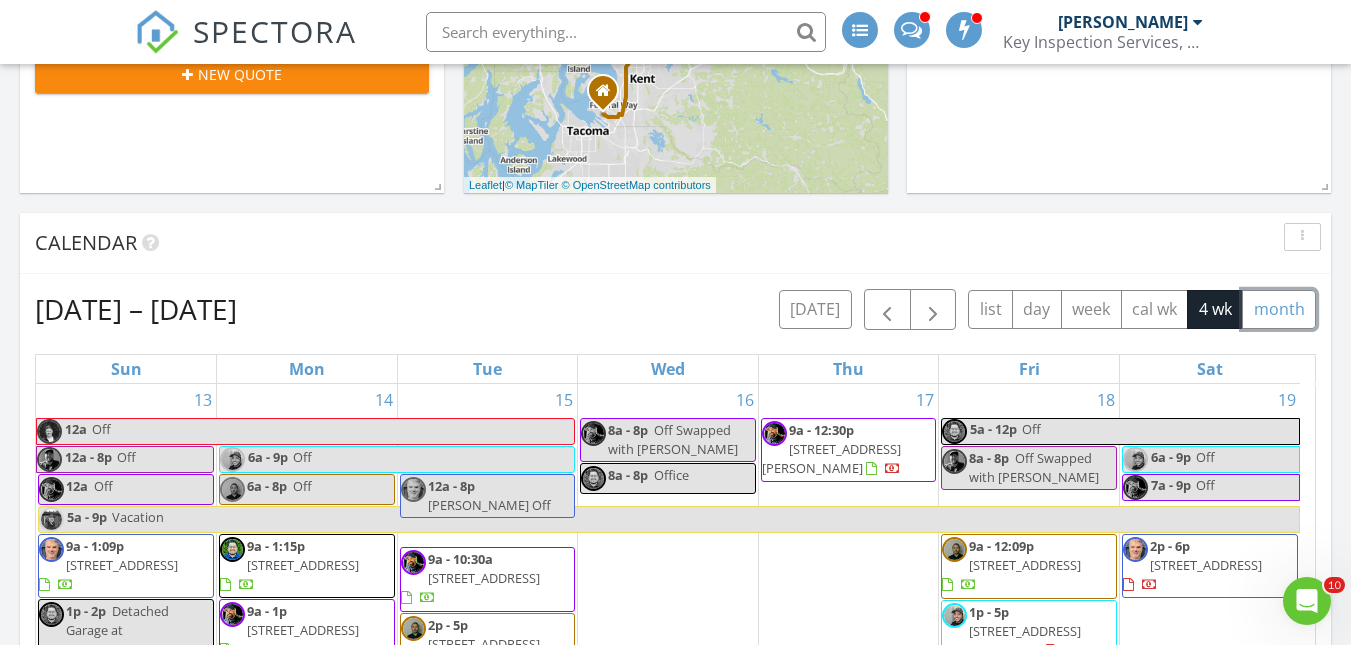 click on "month" at bounding box center (1279, 309) 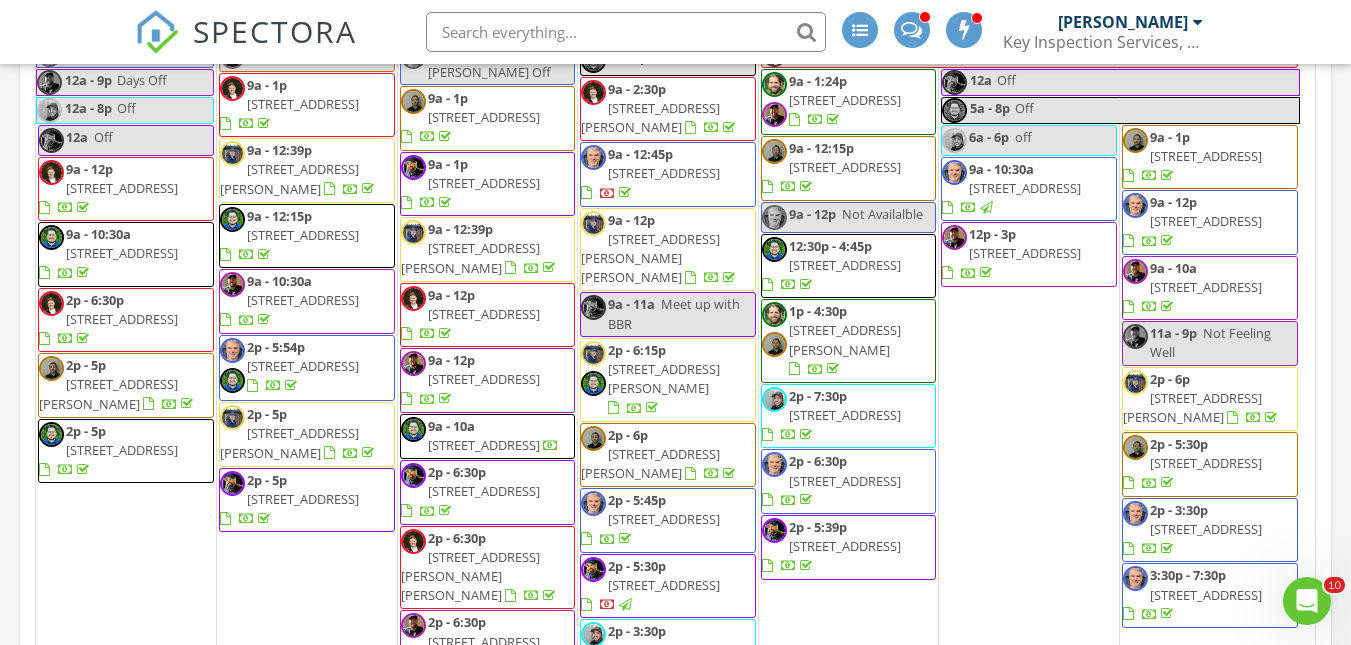 scroll, scrollTop: 1001, scrollLeft: 0, axis: vertical 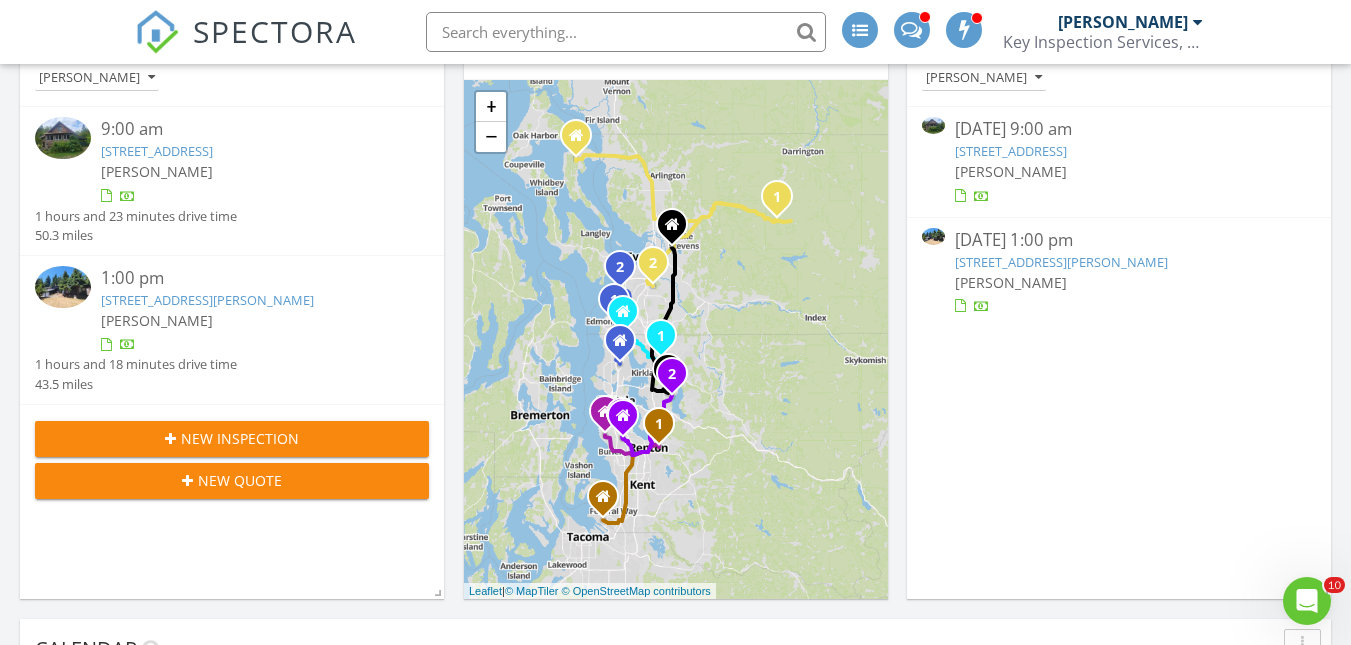 click on "48911 Mountain Loop Hwy, Granite Falls, WA 98252" at bounding box center (157, 151) 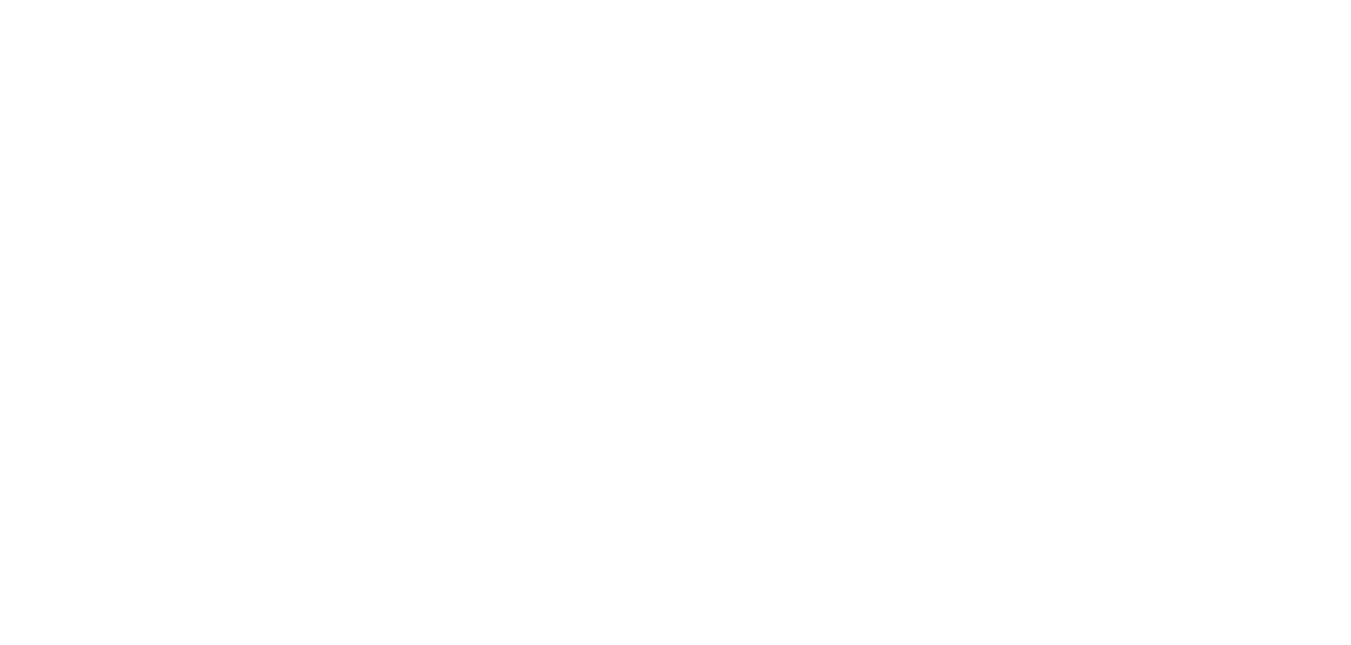 scroll, scrollTop: 0, scrollLeft: 0, axis: both 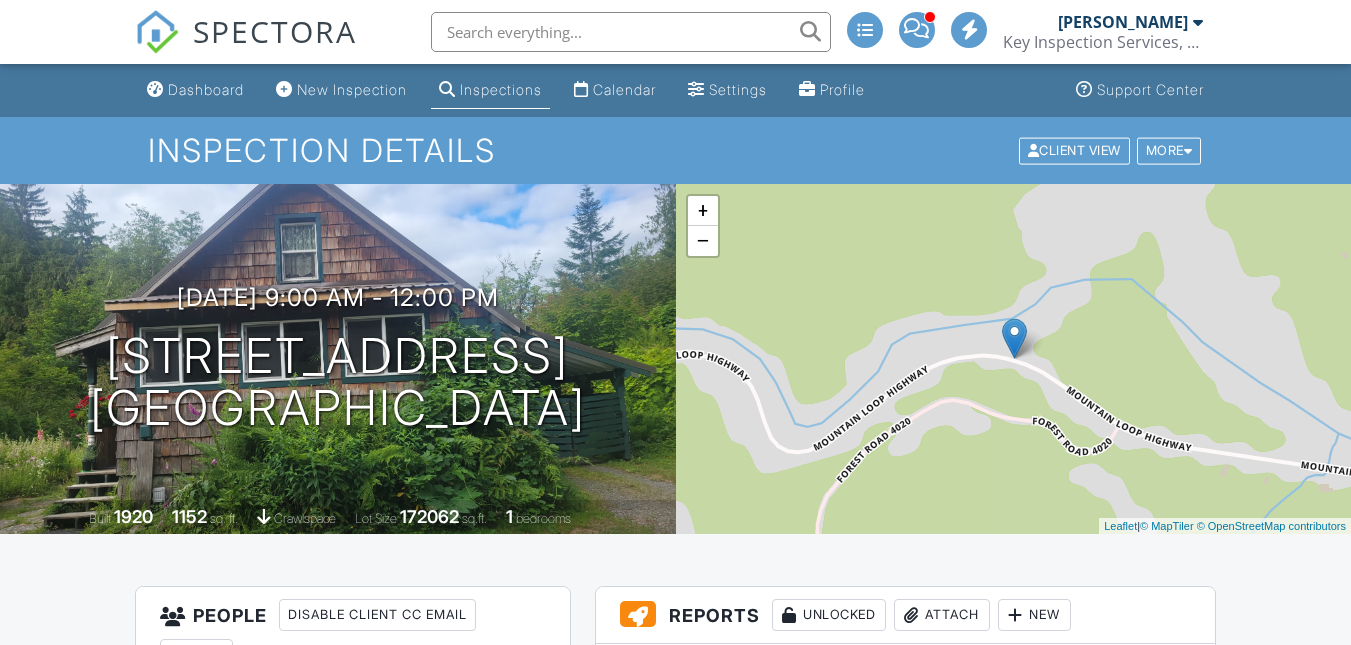 click on "Inspection Details" at bounding box center [675, 150] 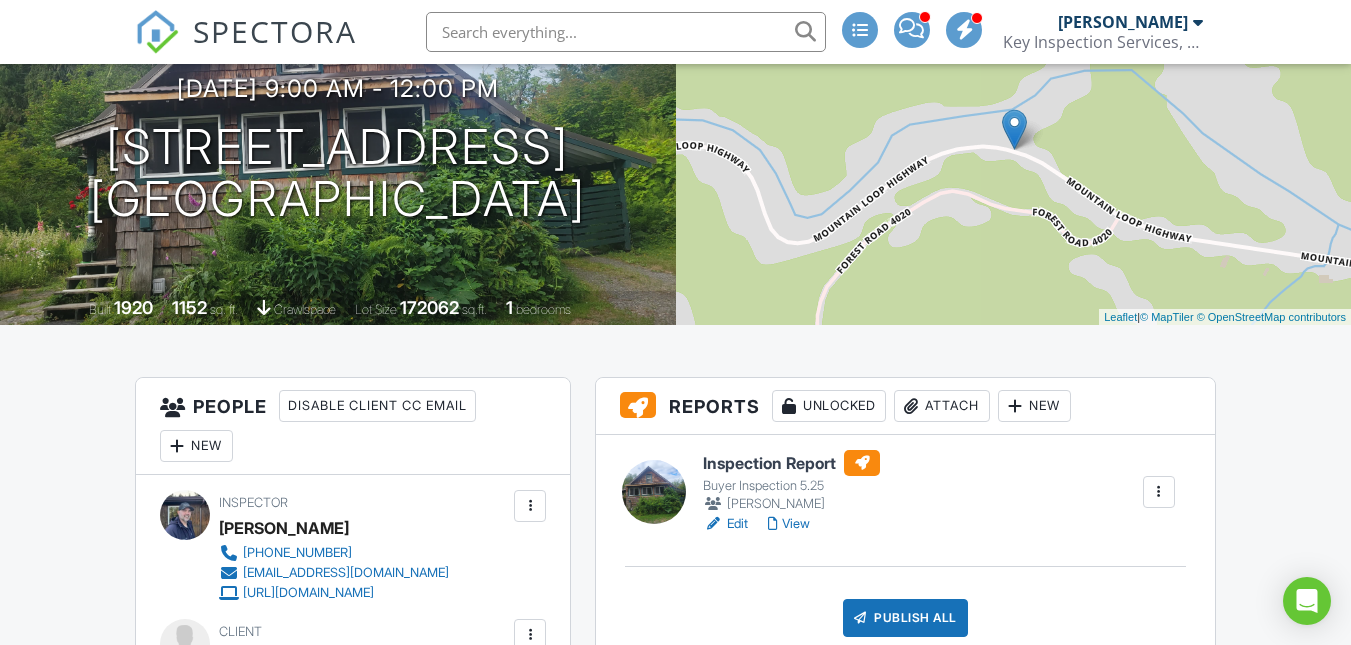 scroll, scrollTop: 218, scrollLeft: 0, axis: vertical 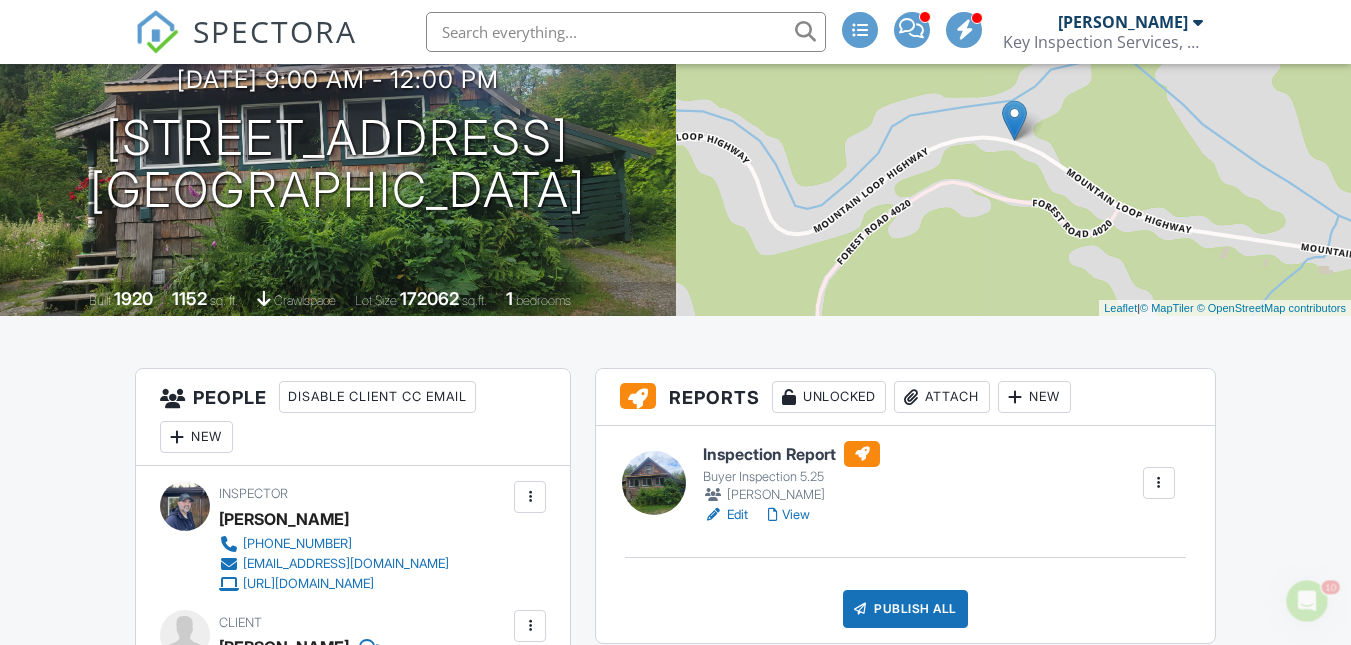 click on "Reports
Unlocked
Attach
New
Inspection Report
Buyer Inspection 5.25
Justin Atchley
Edit
View
Quick Publish
Assign Inspectors
Copy
Enable Repair Pricer
Delete
Publish All
Checking report completion
Publish report?
Before publishing from the web, click "Preview/Publish" in the Report Editor to save your changes ( don't know where that is? ). If this is not clicked, your latest changes may not appear in the report.
This will make this report available to your client and/or agent. It will not send out a notification.
To send an email, use 'Publish All' below or jump into the report and use the 'Publish' button there.
Cancel
Publish
Share archived report
To
Subject
Inspection Report For 48911 Mountain Loop Hwy, Granite Falls, WA 98252
Text
Inline Style XLarge Large Normal" at bounding box center [905, 1437] 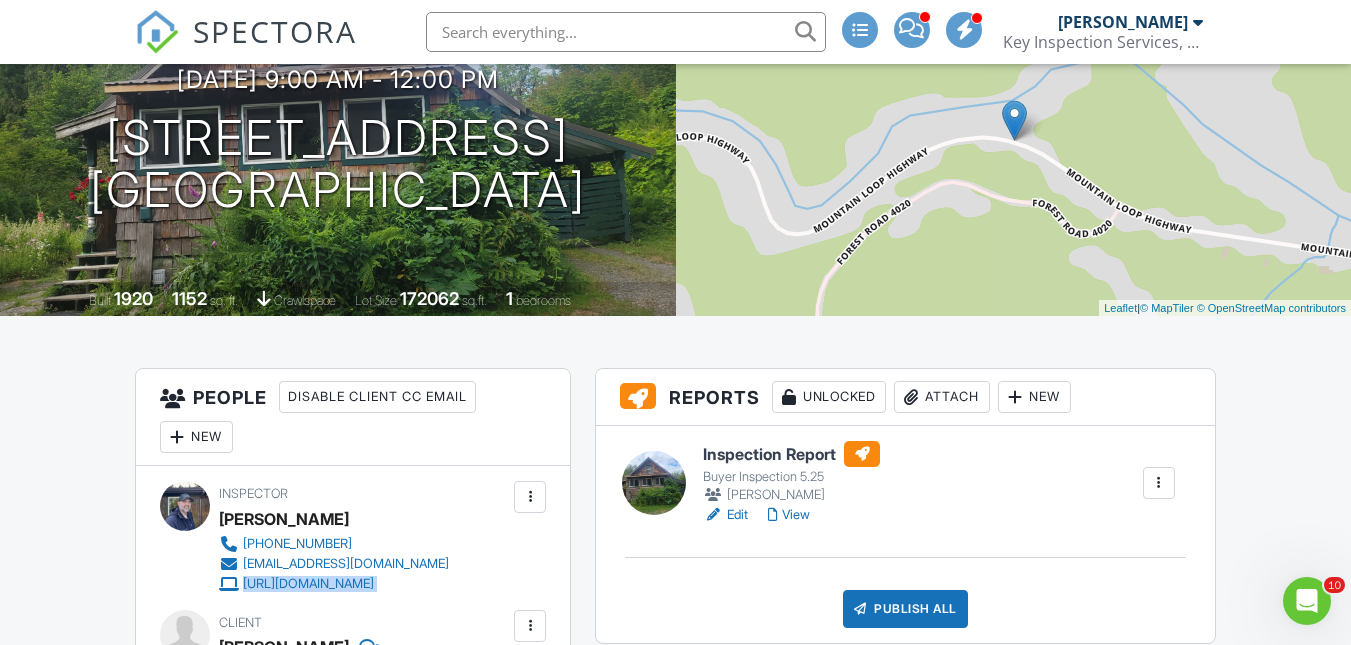 click on "People
Disable Client CC Email
New
Inspector
Client
Client's Agent
Listing Agent
Add Another Person
Inspector
Justin Atchley
(800) 748-8766
officeteam@keyinspectionservices.com
https://www.keyinspectionservices.com
Make Invisible
Mark As Requested
Remove
Update Client
First name
Bao
Last name
Feng
Email (required)
baofeng197@gmail.com
CC Email
Phone
443-326-9593
Address
City
State
Zip
Tags
Internal notes visible only to the company
Cancel
Save
Confirm client deletion
This will remove the client from this inspection. All email reminders and follow-ups will be removed as well. Note that this is only an option before publishing a report." at bounding box center [353, 1366] 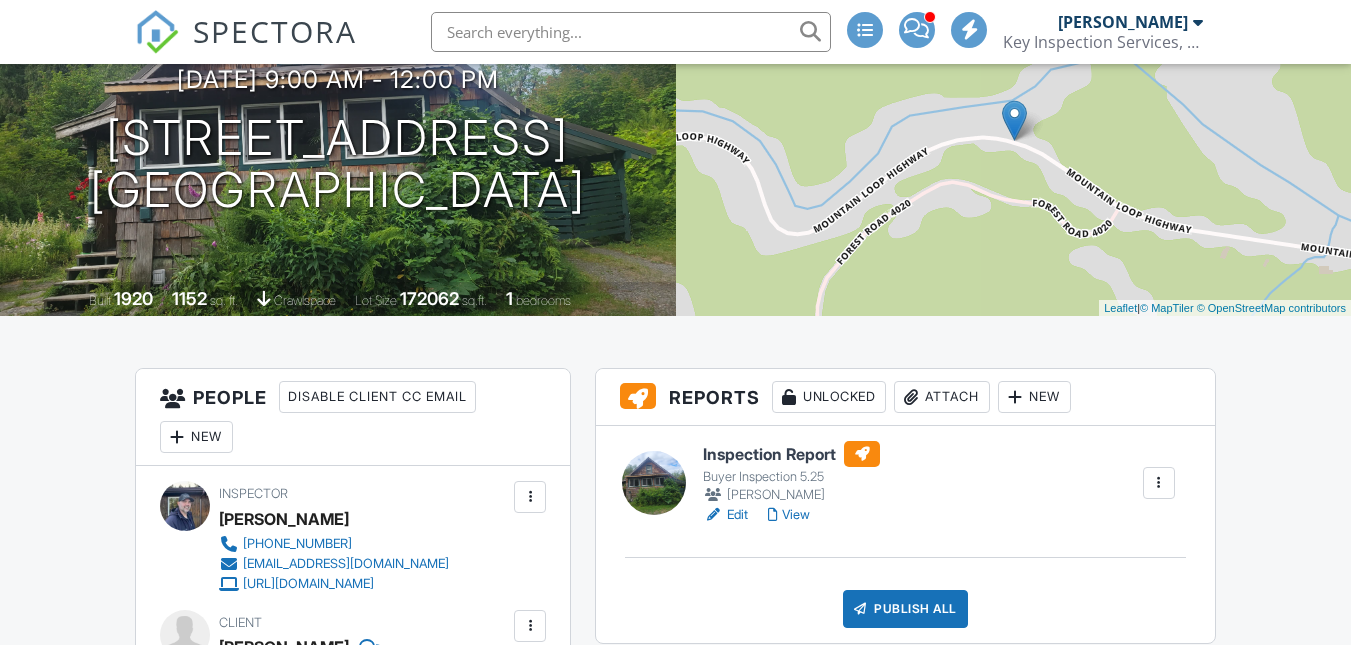 scroll, scrollTop: 218, scrollLeft: 0, axis: vertical 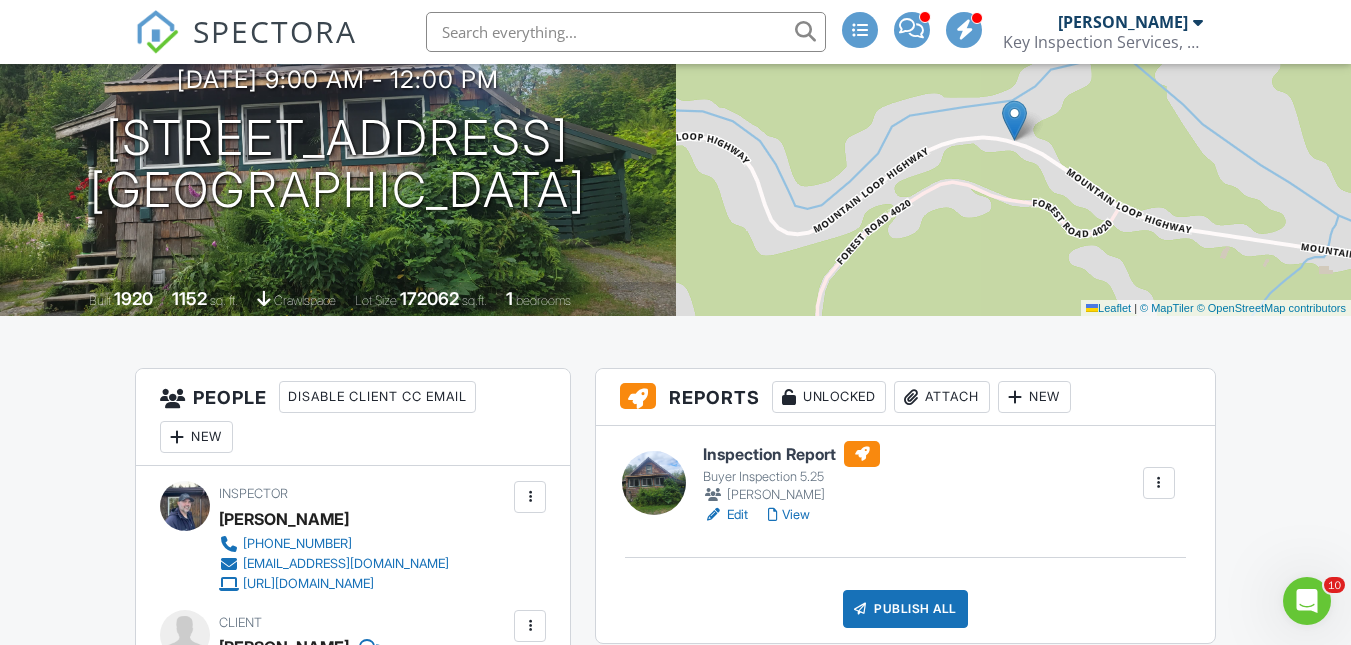 click at bounding box center [860, 609] 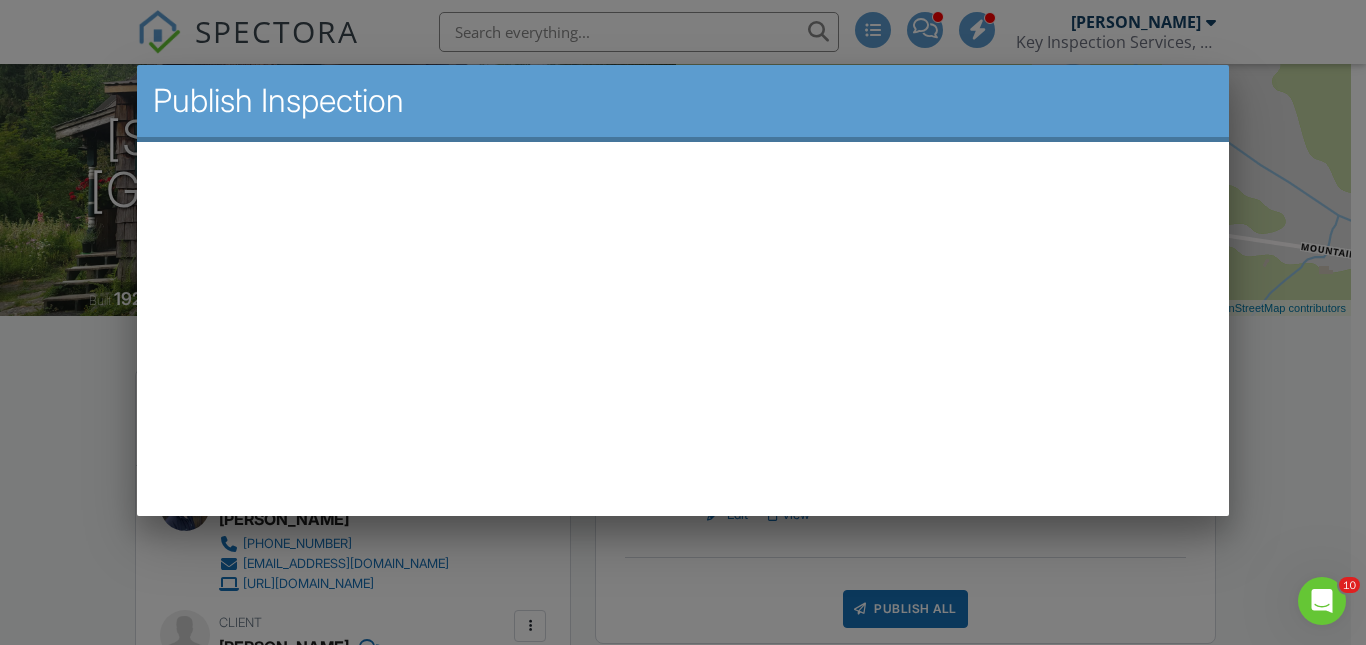scroll, scrollTop: 0, scrollLeft: 0, axis: both 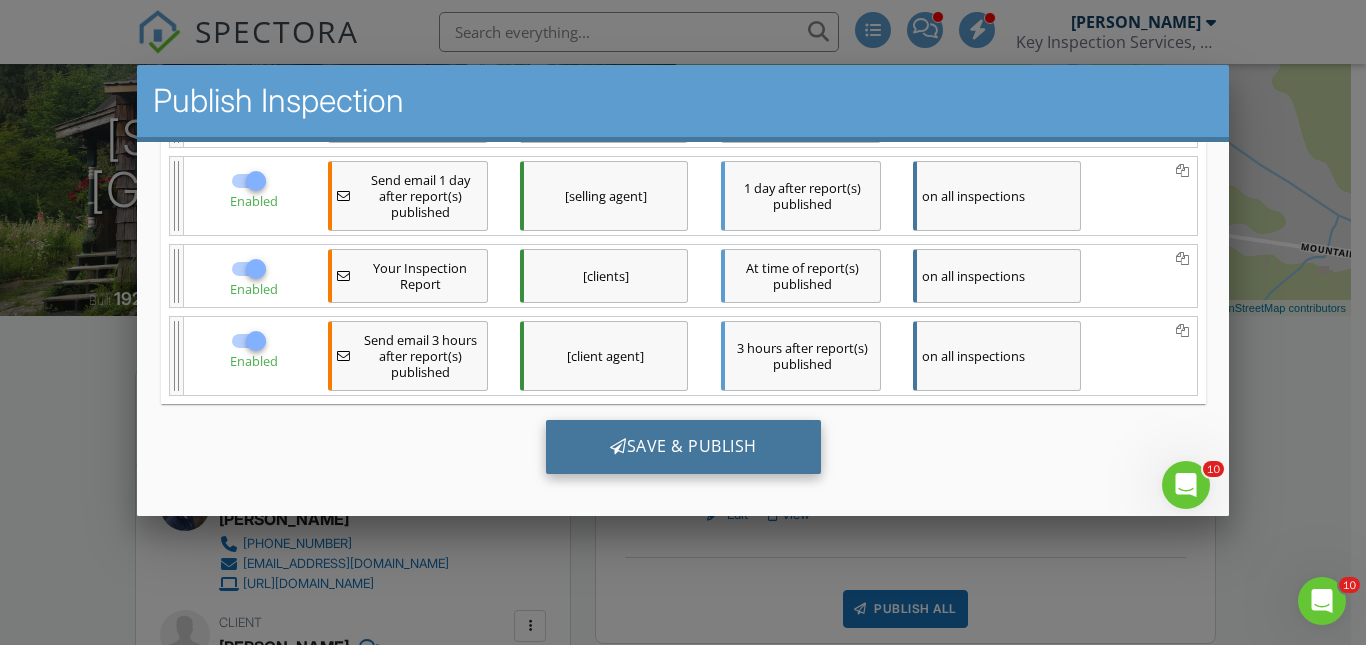 click on "Save & Publish" at bounding box center [682, 446] 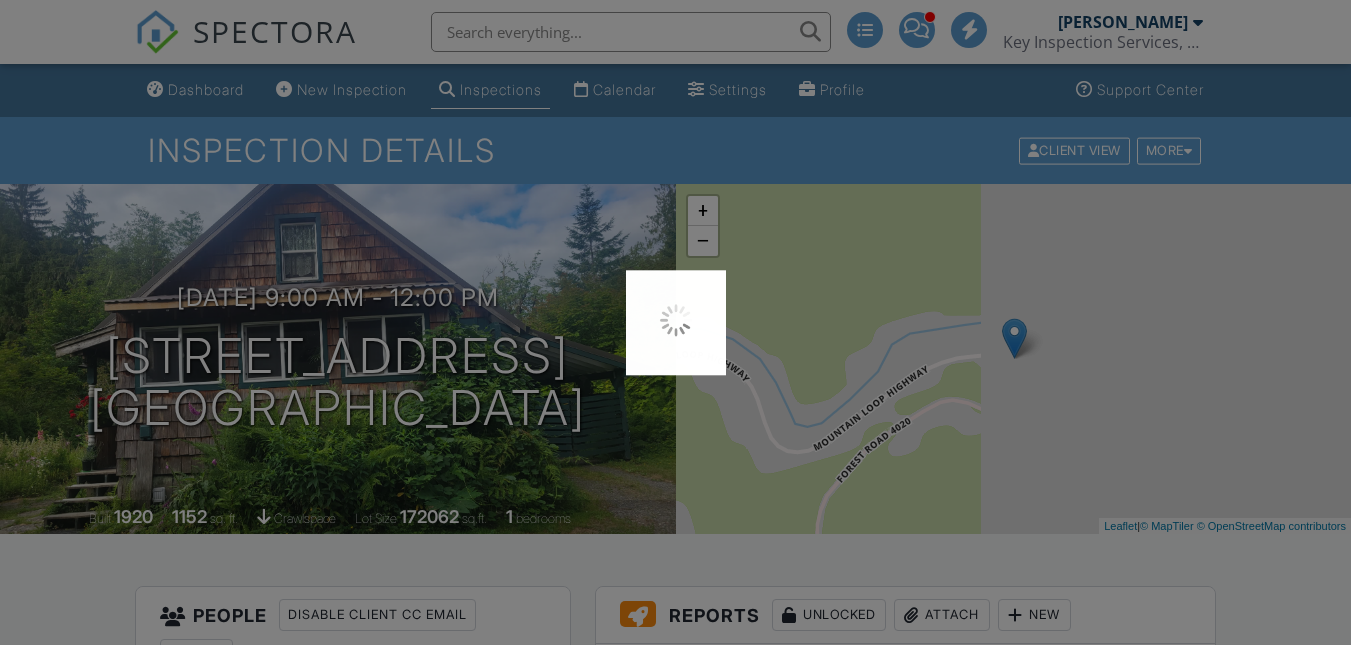 scroll, scrollTop: 0, scrollLeft: 0, axis: both 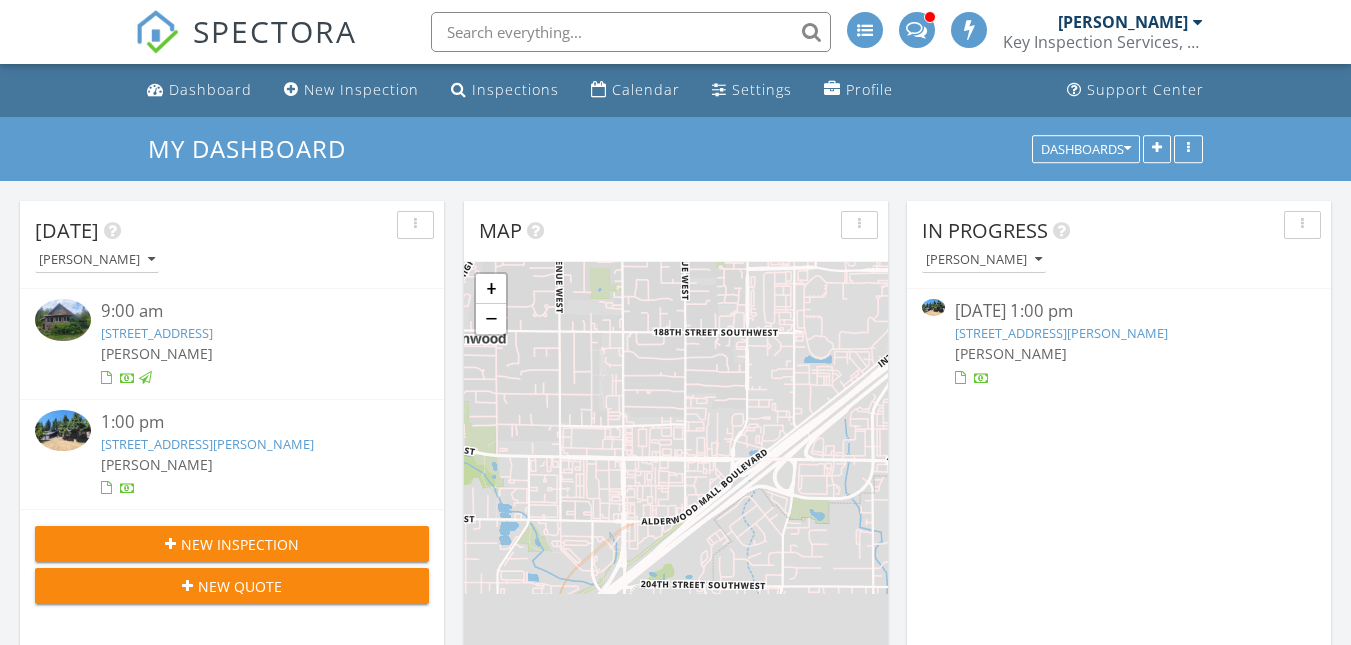 click on "1:00 pm
10430 34th Dr SE , Everett, WA 98208
Justin Atchley" at bounding box center (249, 454) 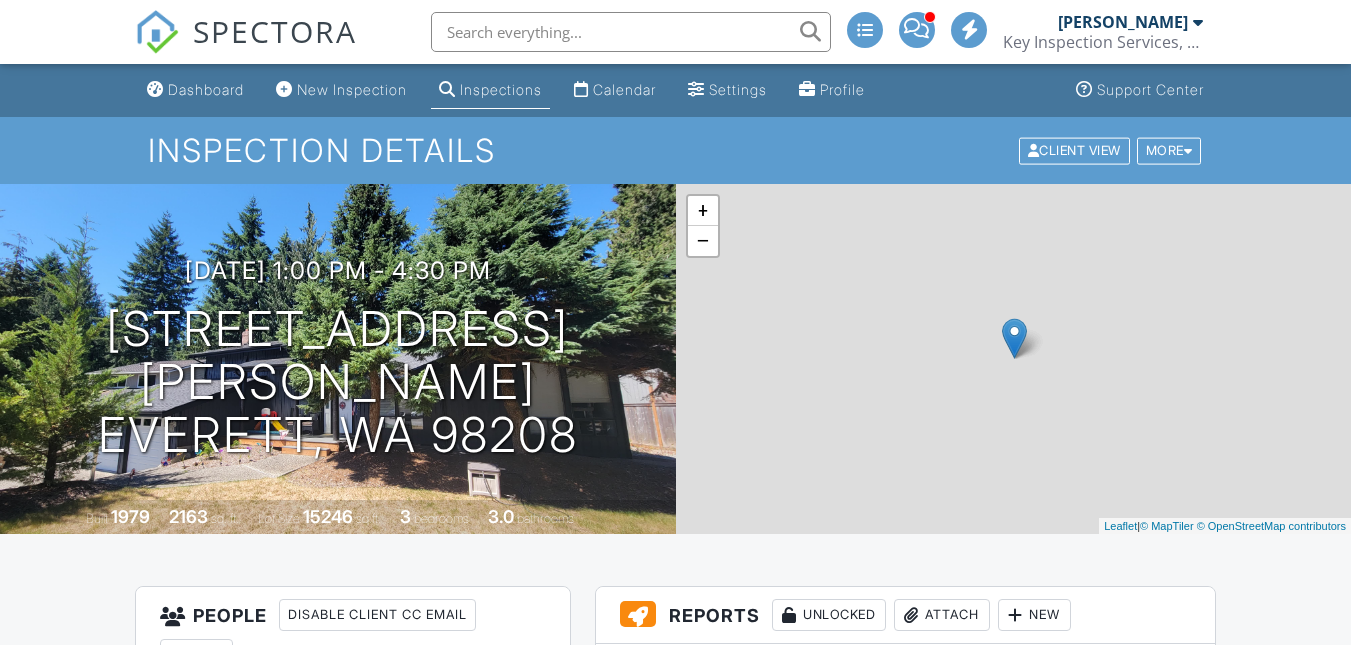 scroll, scrollTop: 0, scrollLeft: 0, axis: both 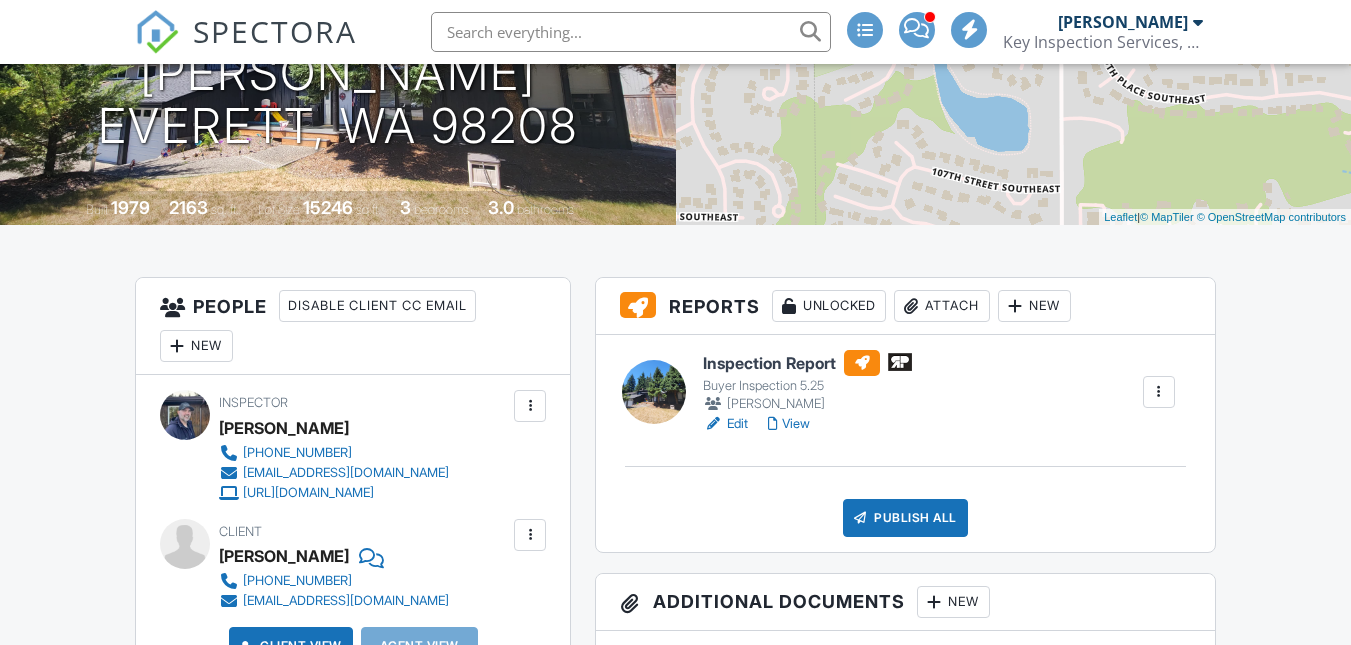 click on "View" at bounding box center (789, 424) 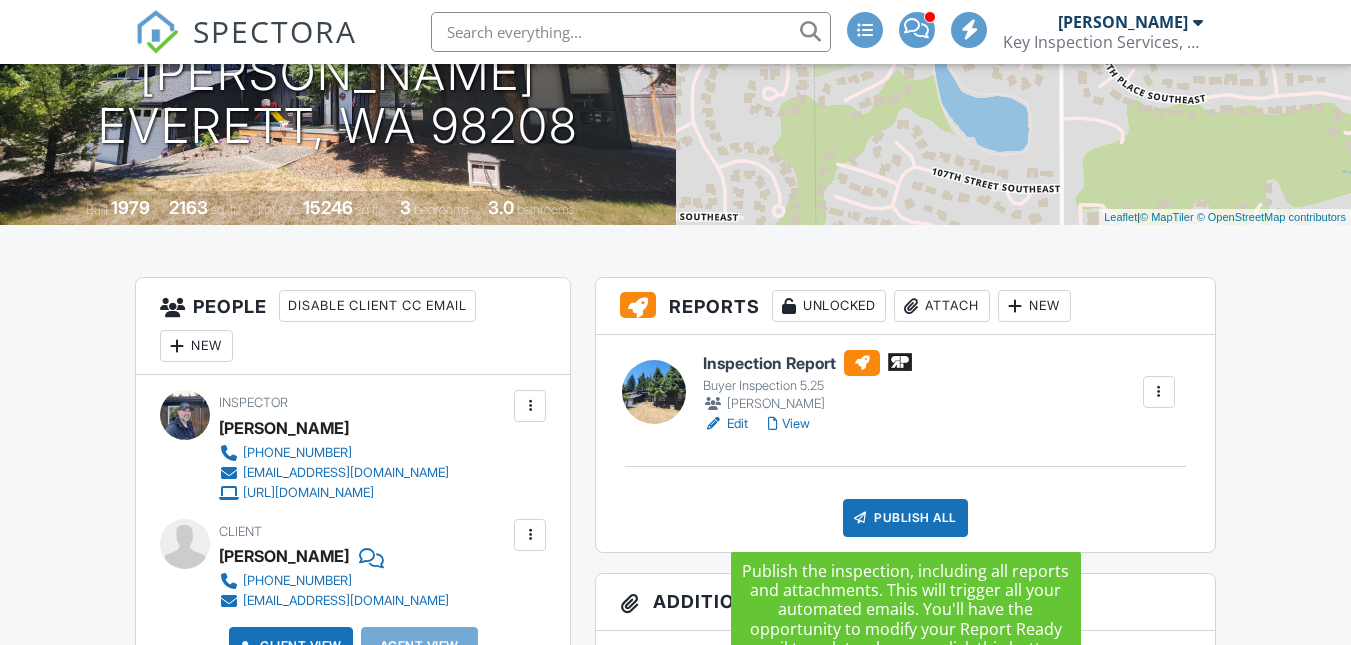 scroll, scrollTop: 309, scrollLeft: 0, axis: vertical 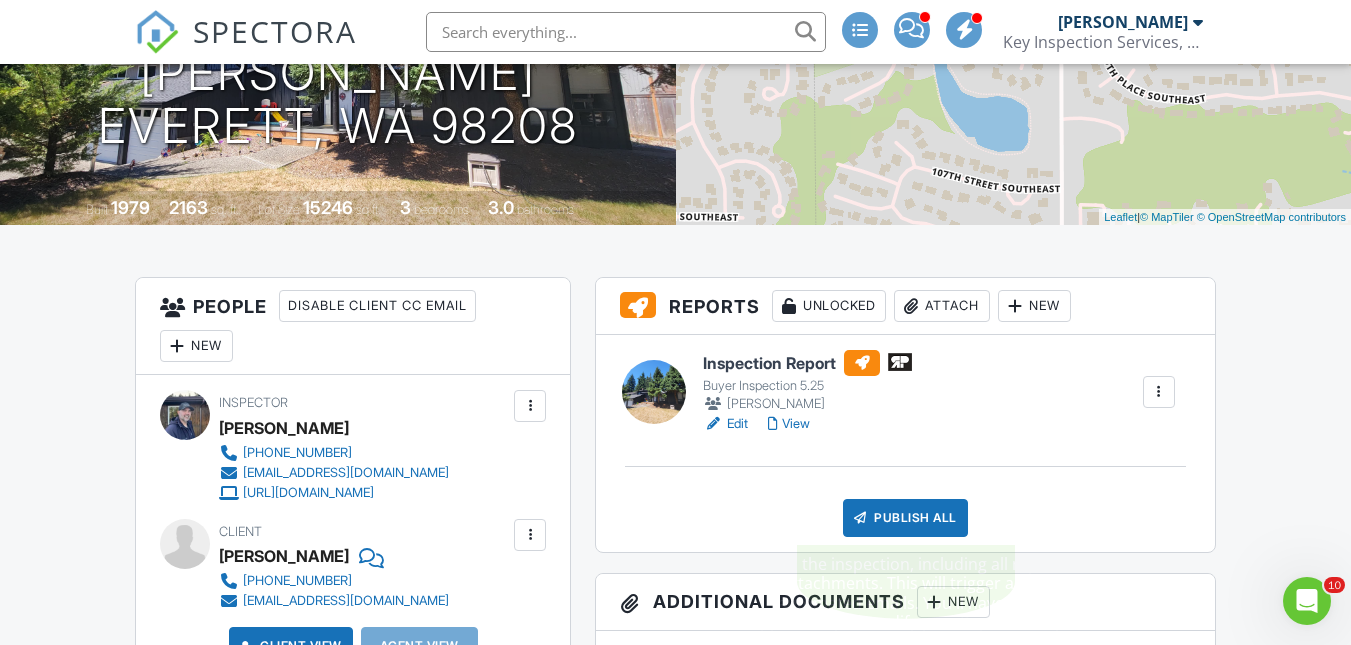 click at bounding box center (860, 518) 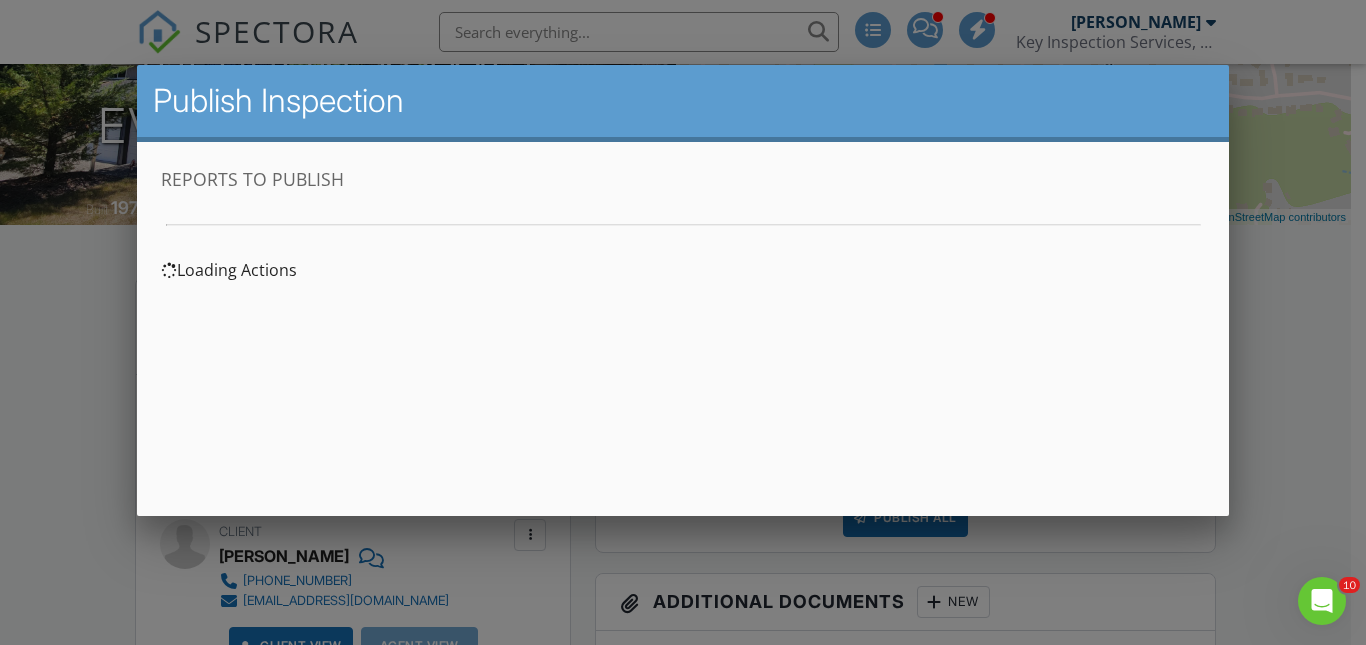 scroll, scrollTop: 0, scrollLeft: 0, axis: both 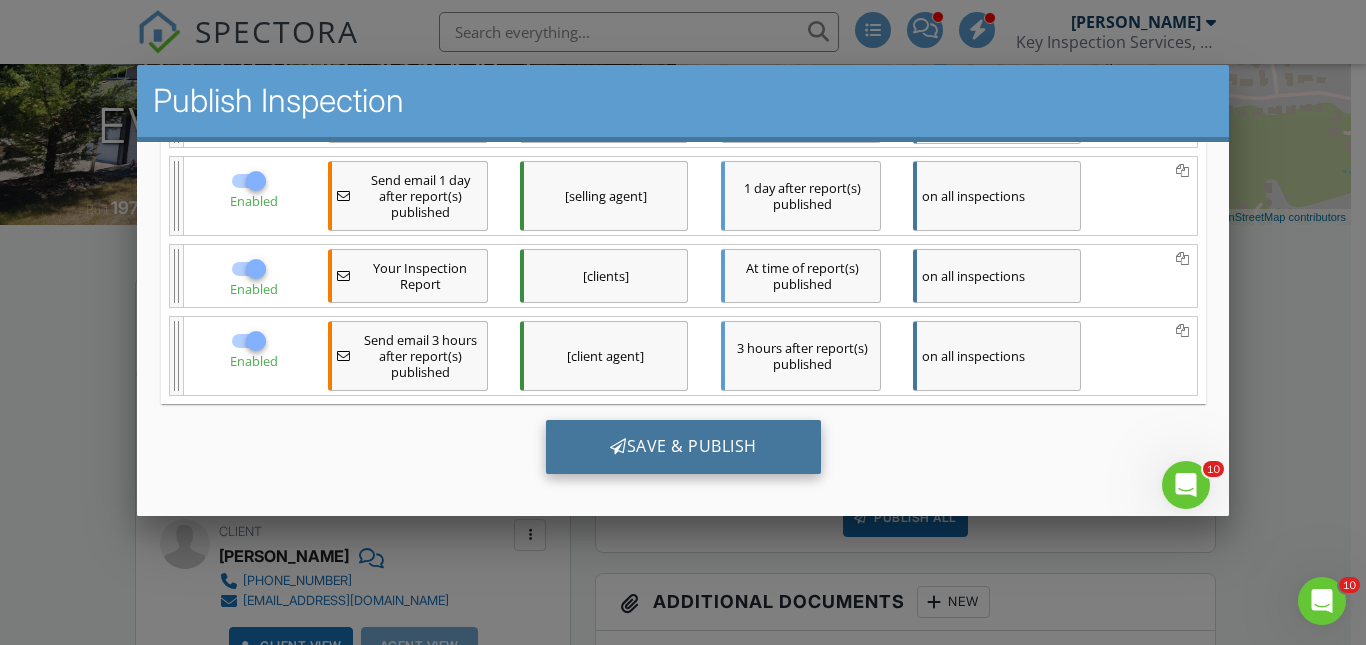 click on "Save & Publish" at bounding box center (682, 446) 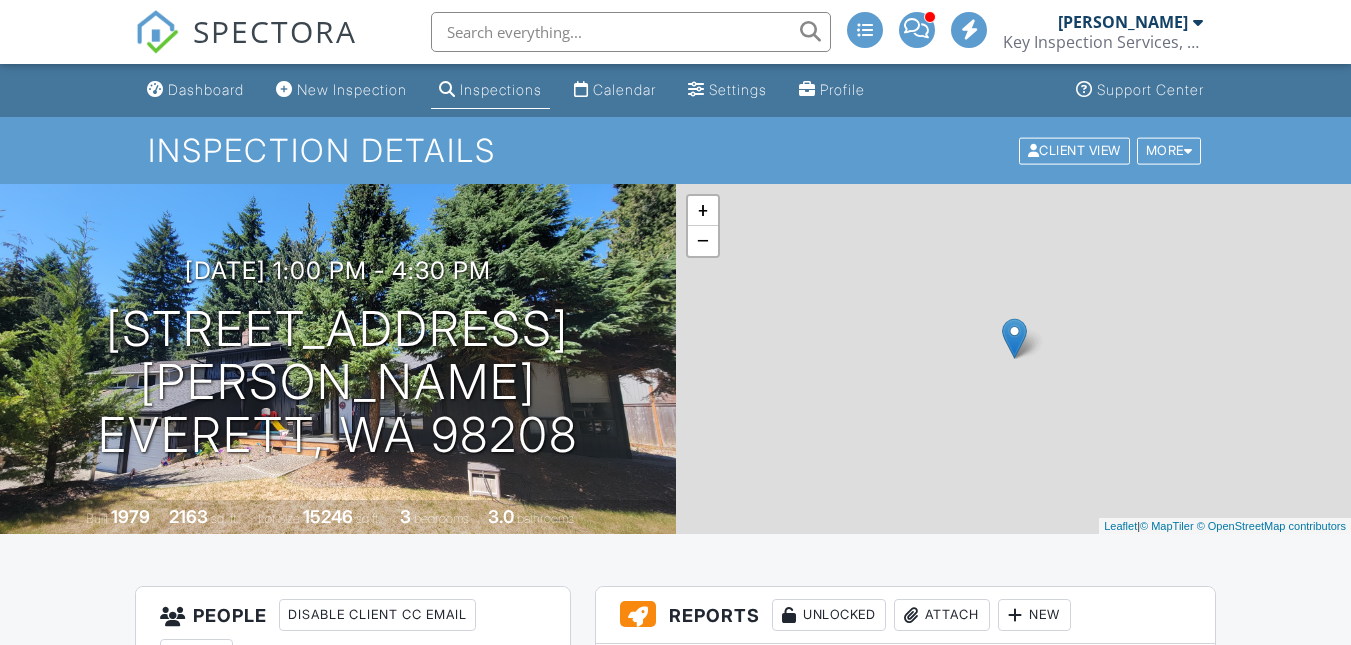 scroll, scrollTop: 0, scrollLeft: 0, axis: both 